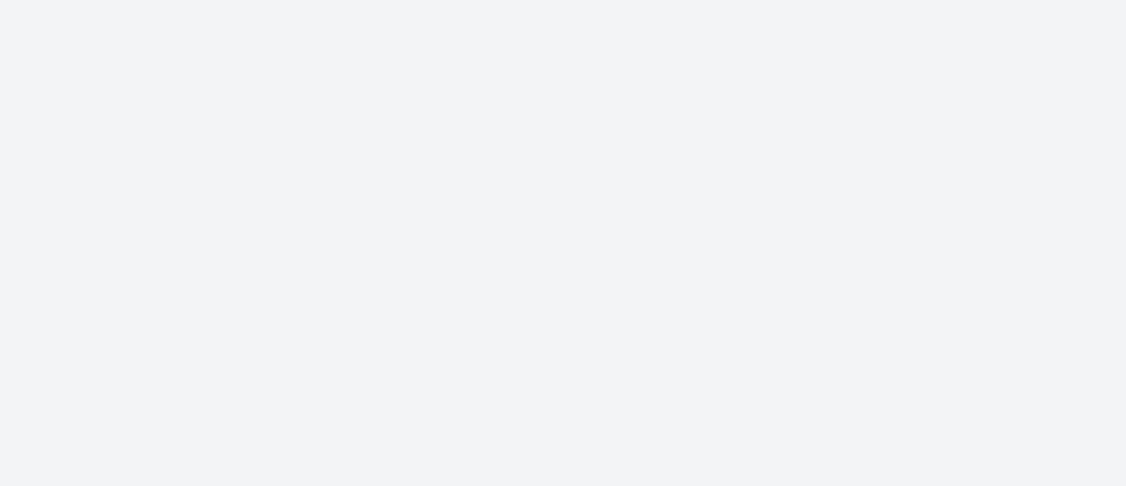scroll, scrollTop: 0, scrollLeft: 0, axis: both 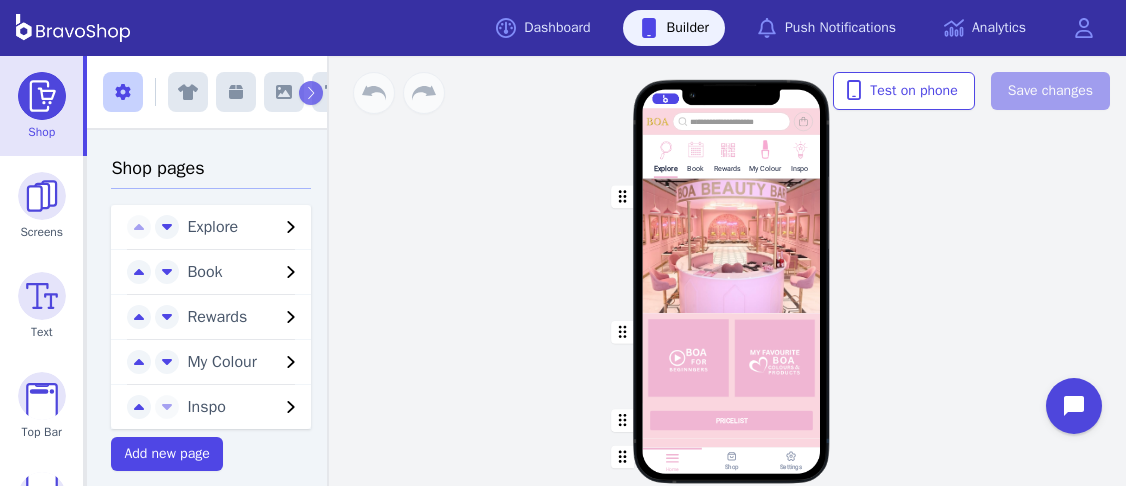 click at bounding box center (732, 1060) 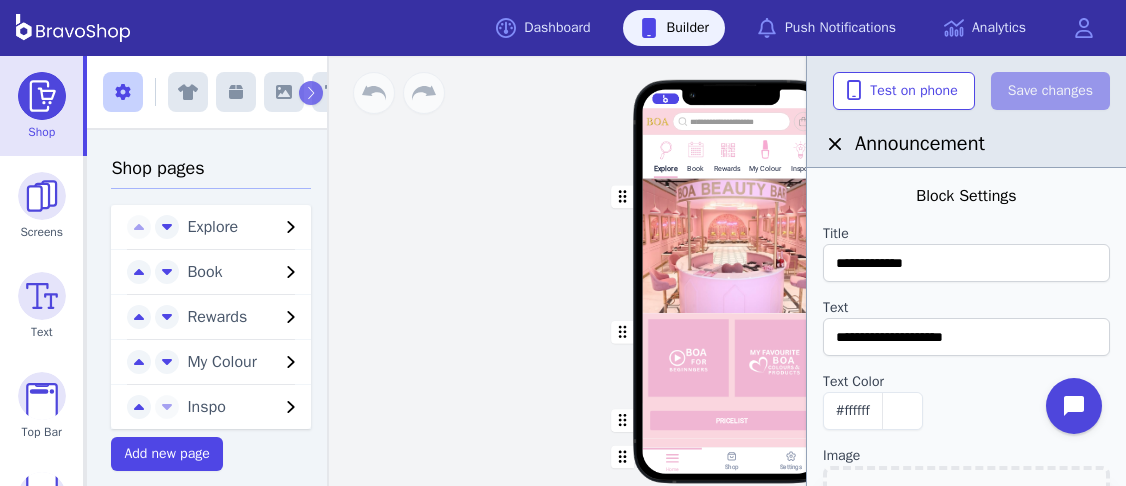 scroll, scrollTop: 1494, scrollLeft: 0, axis: vertical 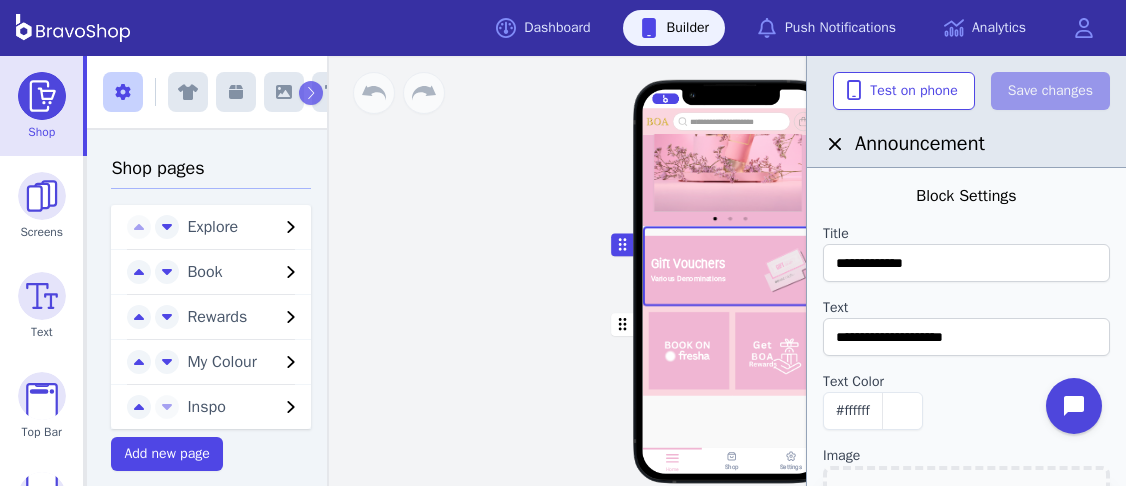 click at bounding box center (732, 350) 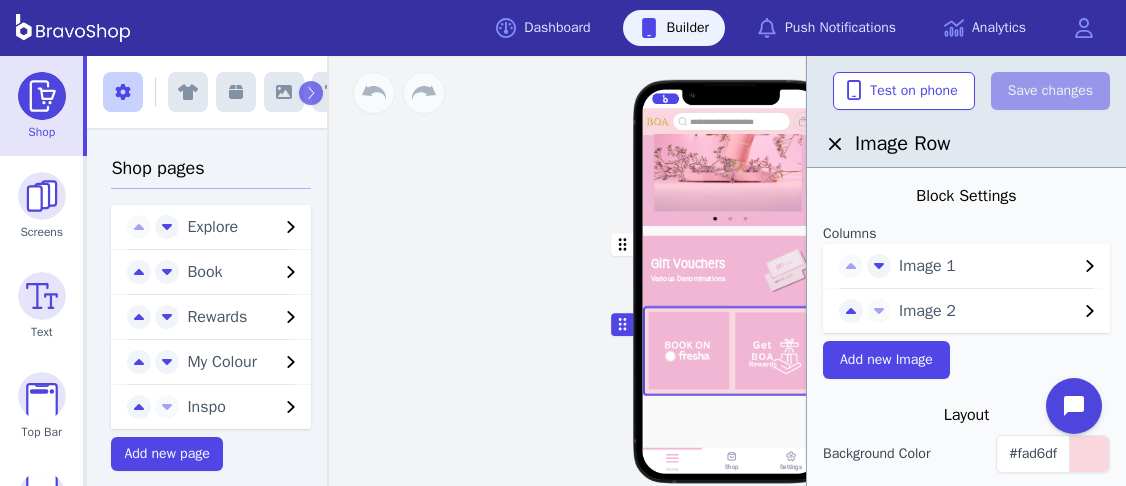 click 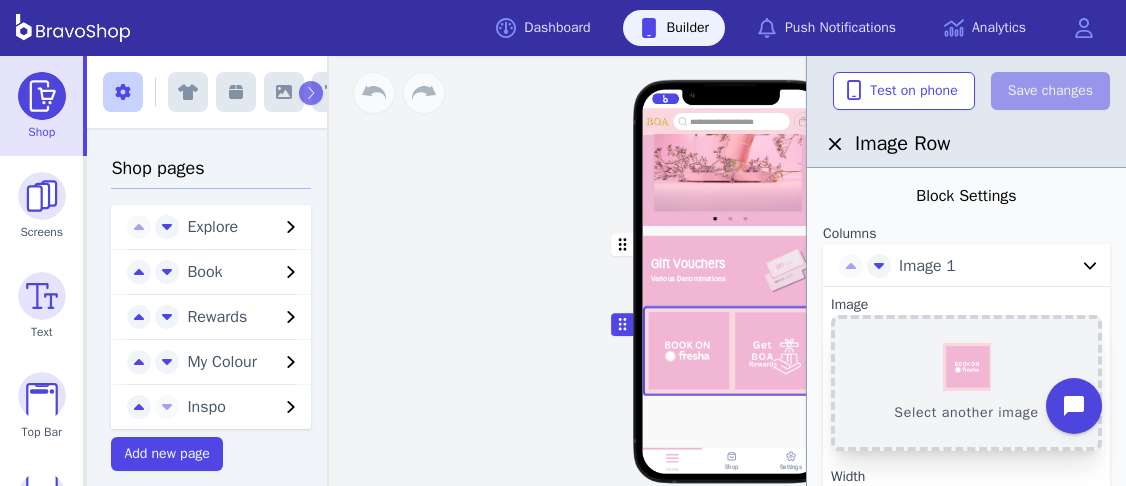 click on "Select another image" at bounding box center [966, 383] 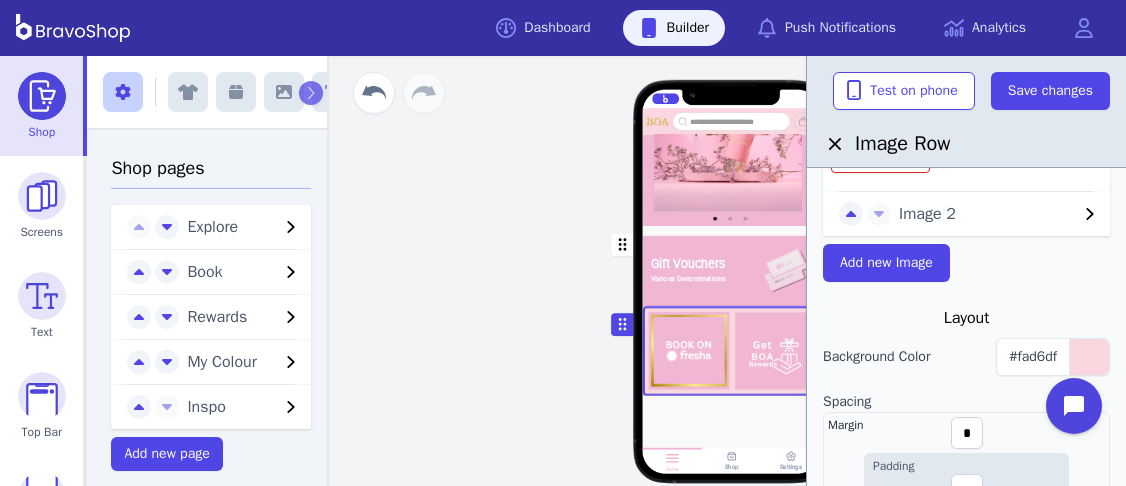 scroll, scrollTop: 524, scrollLeft: 0, axis: vertical 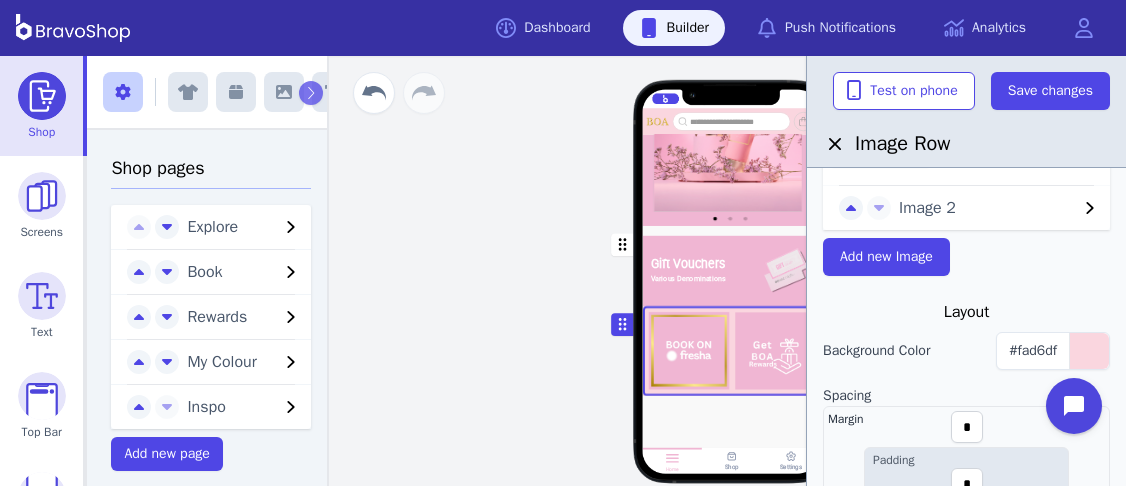 click on "Image 2" at bounding box center (988, 208) 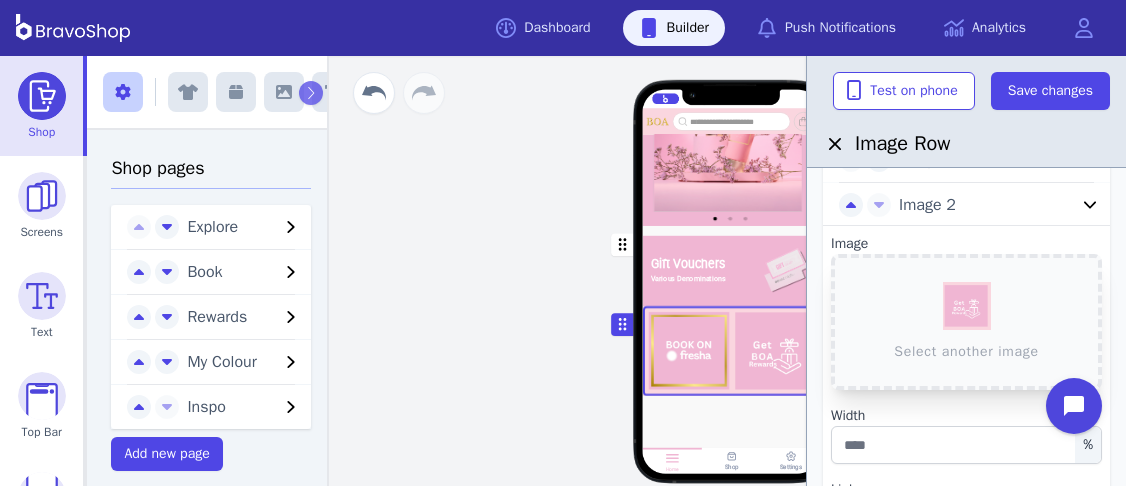 scroll, scrollTop: 105, scrollLeft: 0, axis: vertical 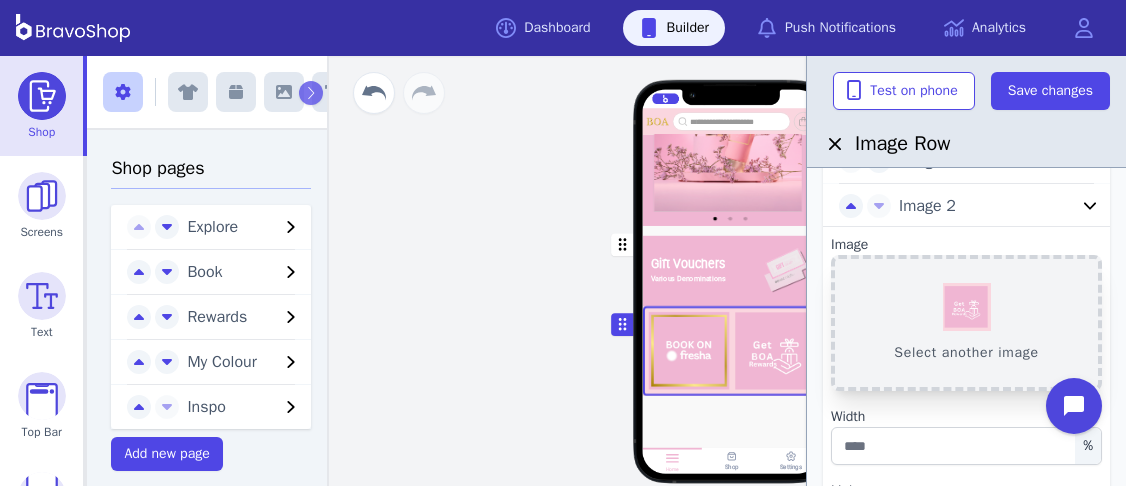 click on "Select another image" at bounding box center [966, 323] 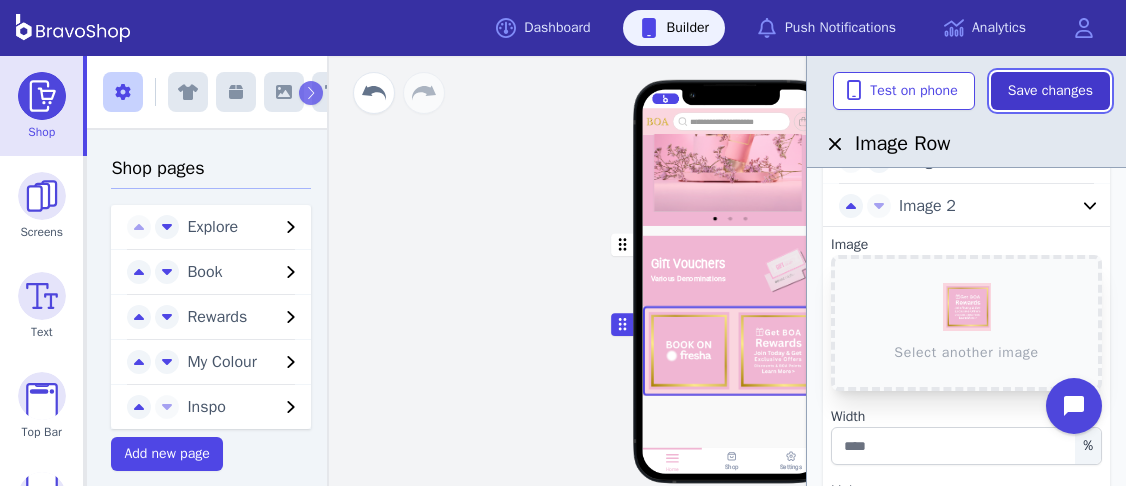 click on "Save changes" at bounding box center [1050, 91] 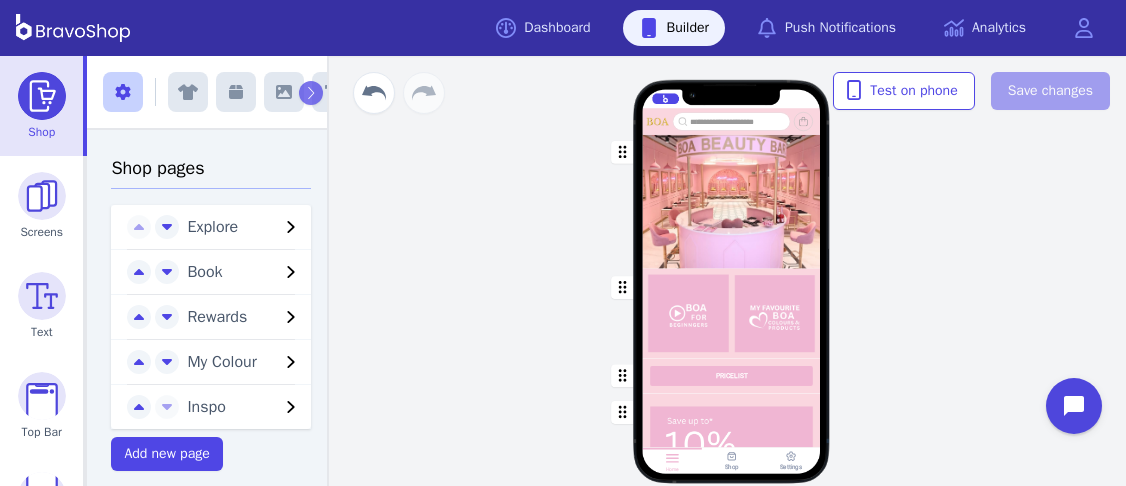 scroll, scrollTop: 0, scrollLeft: 0, axis: both 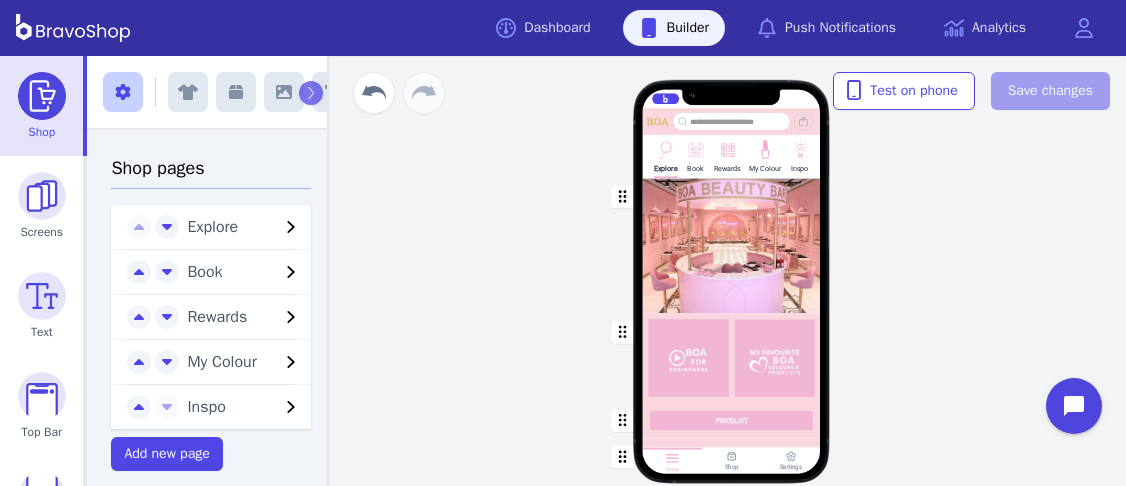 click at bounding box center [732, 550] 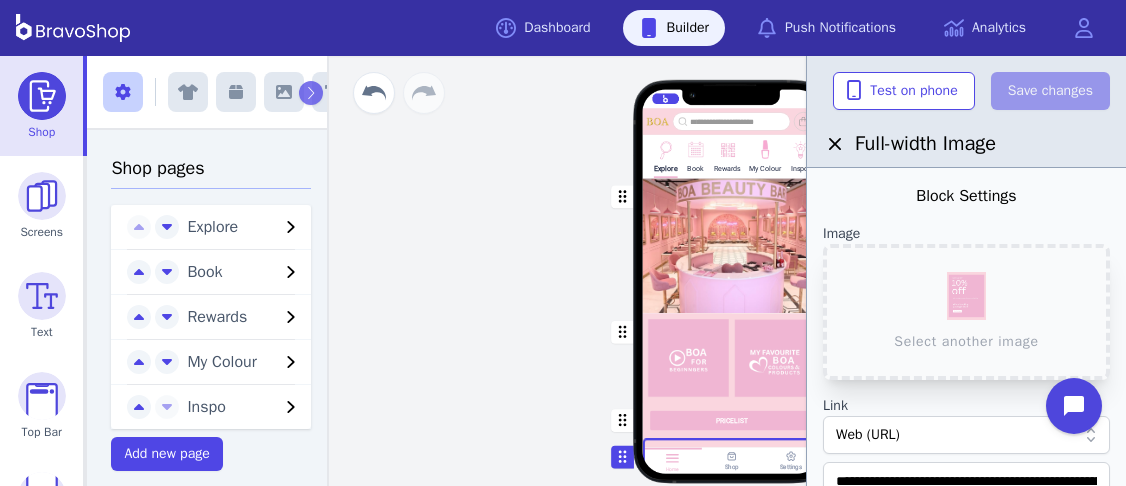 scroll, scrollTop: 1525, scrollLeft: 0, axis: vertical 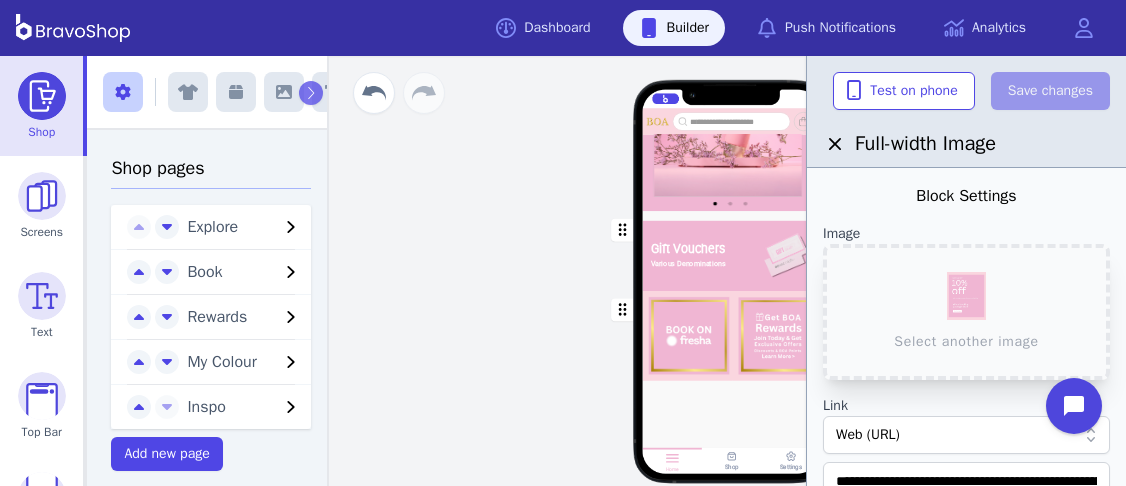 click at bounding box center [732, 336] 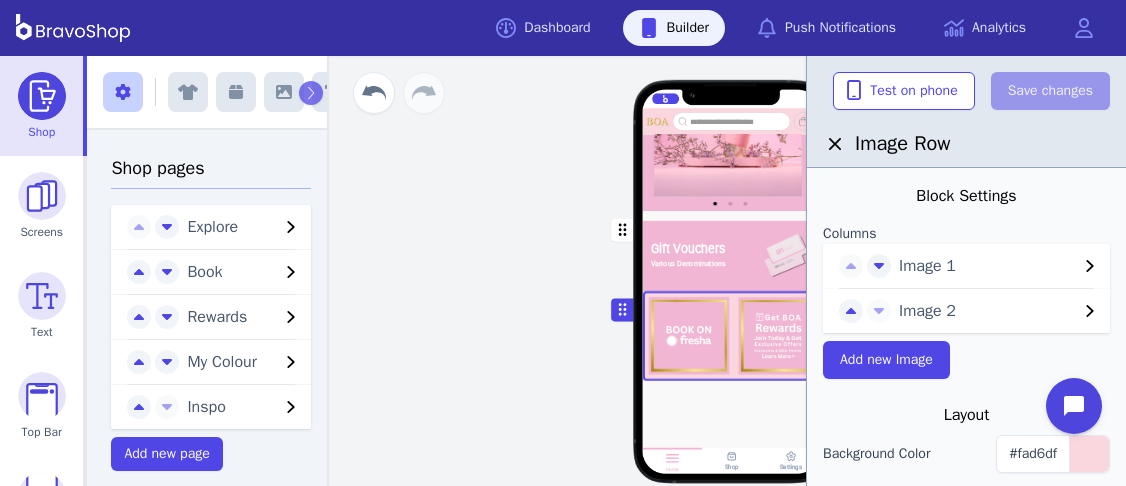 click on "Image 2" at bounding box center (988, 311) 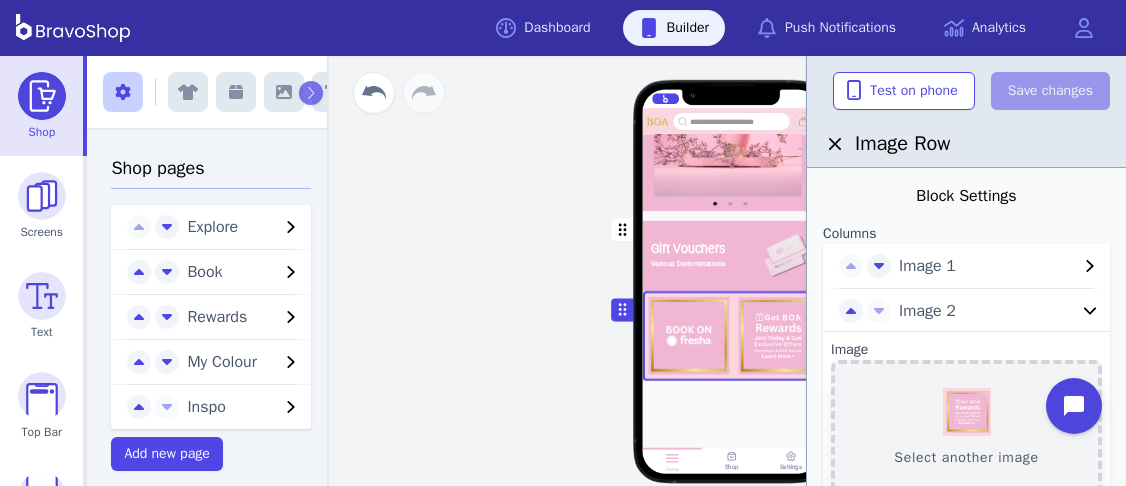 click on "Select another image" at bounding box center [966, 428] 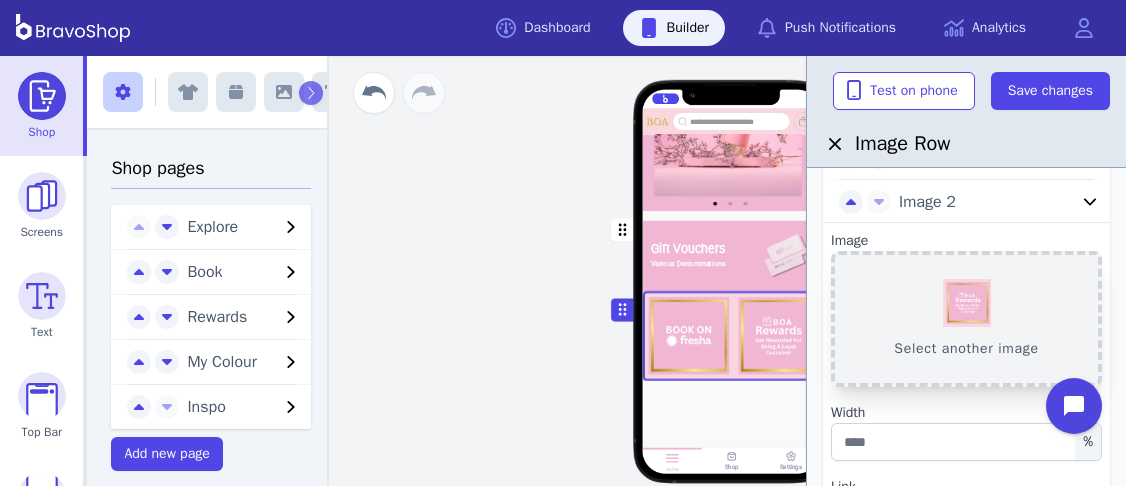 scroll, scrollTop: 115, scrollLeft: 0, axis: vertical 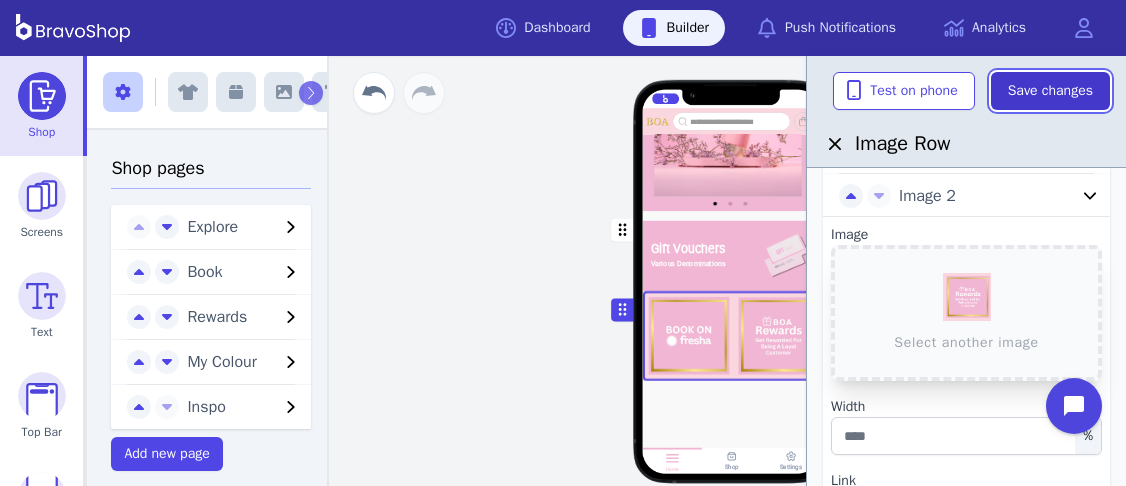 click on "Save changes" at bounding box center [1050, 91] 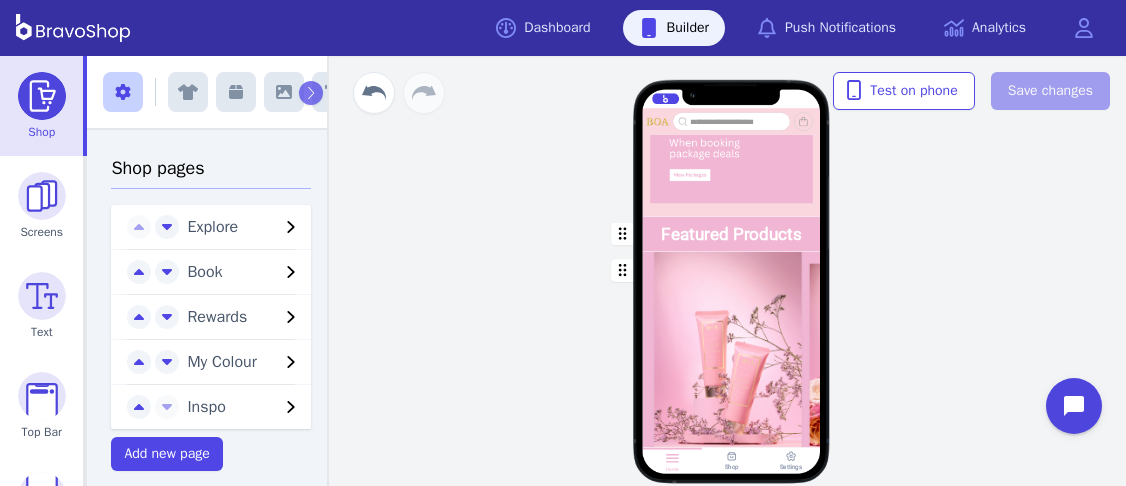 scroll, scrollTop: 933, scrollLeft: 0, axis: vertical 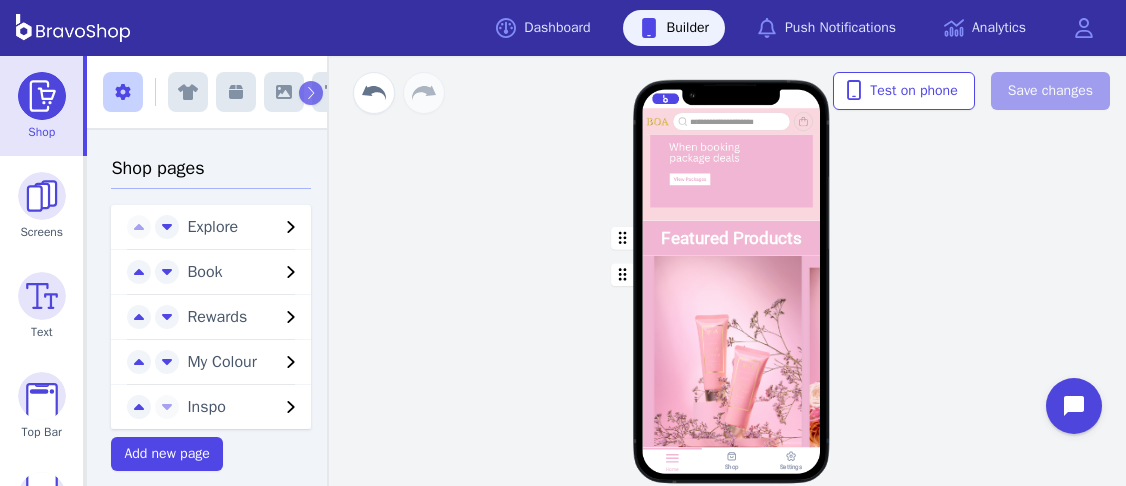 click at bounding box center [732, 237] 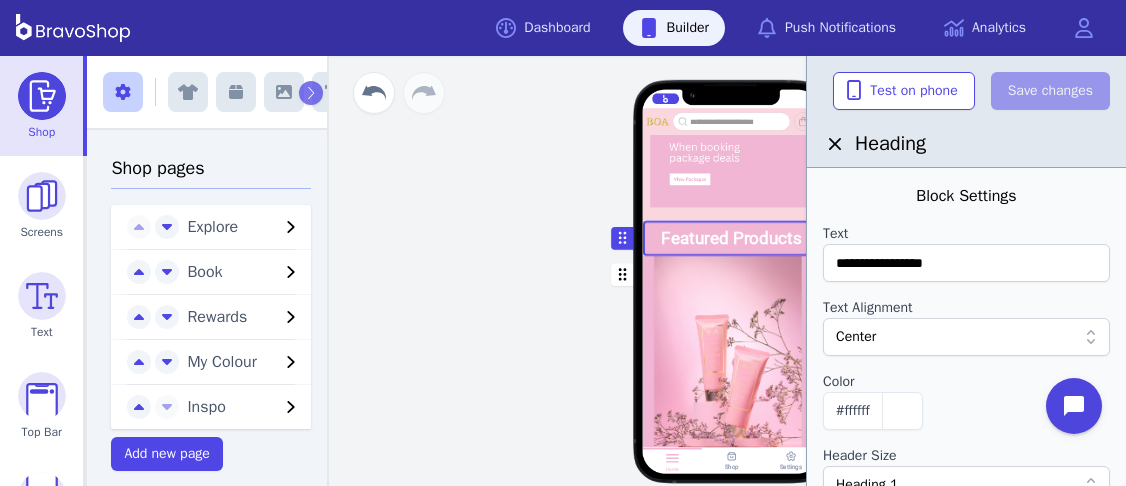 click at bounding box center [732, 374] 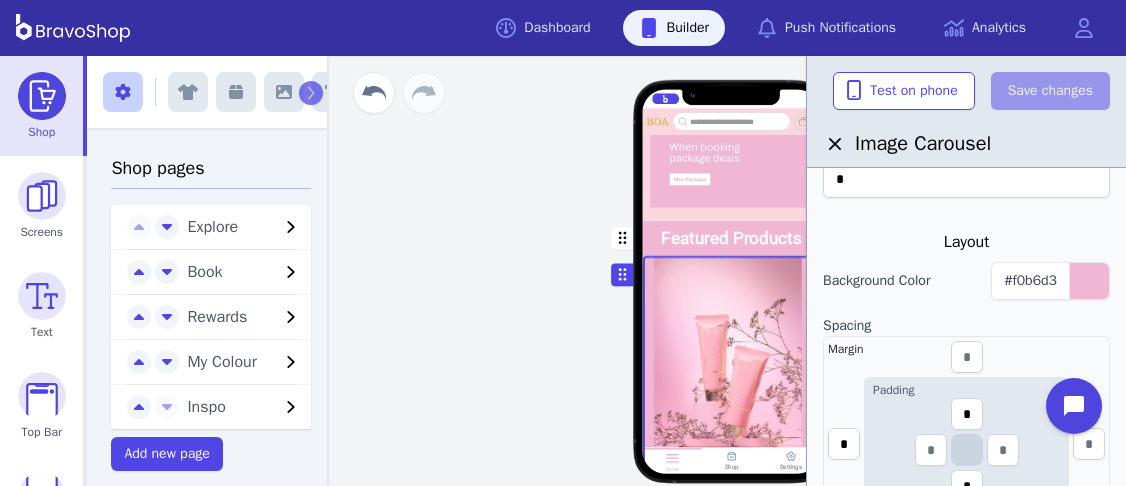 scroll, scrollTop: 0, scrollLeft: 0, axis: both 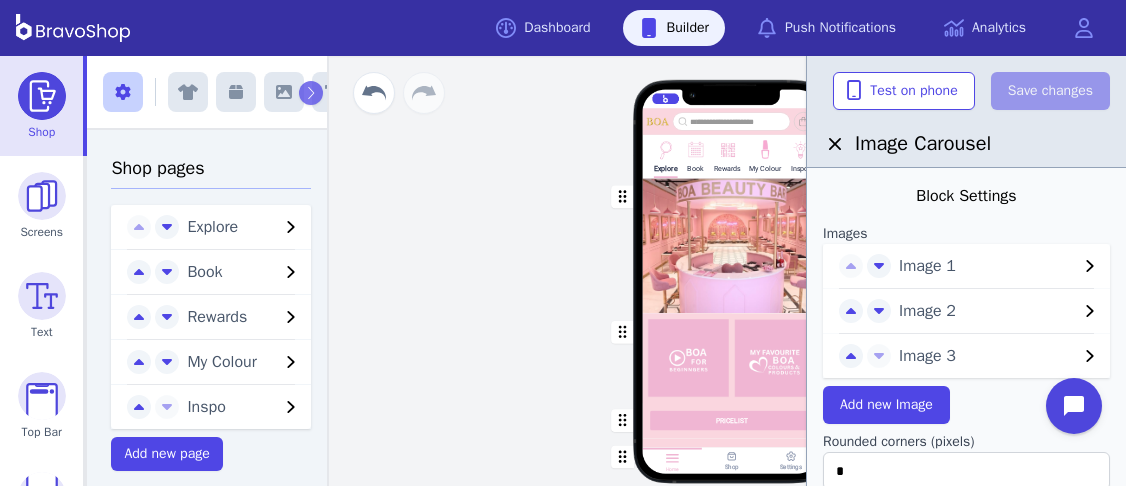 click at bounding box center (732, 358) 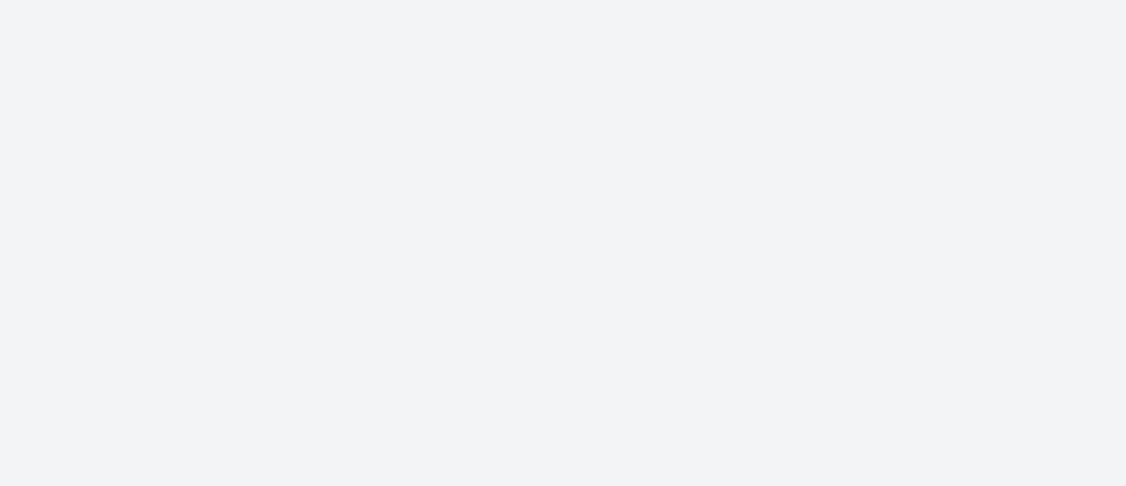 scroll, scrollTop: 0, scrollLeft: 0, axis: both 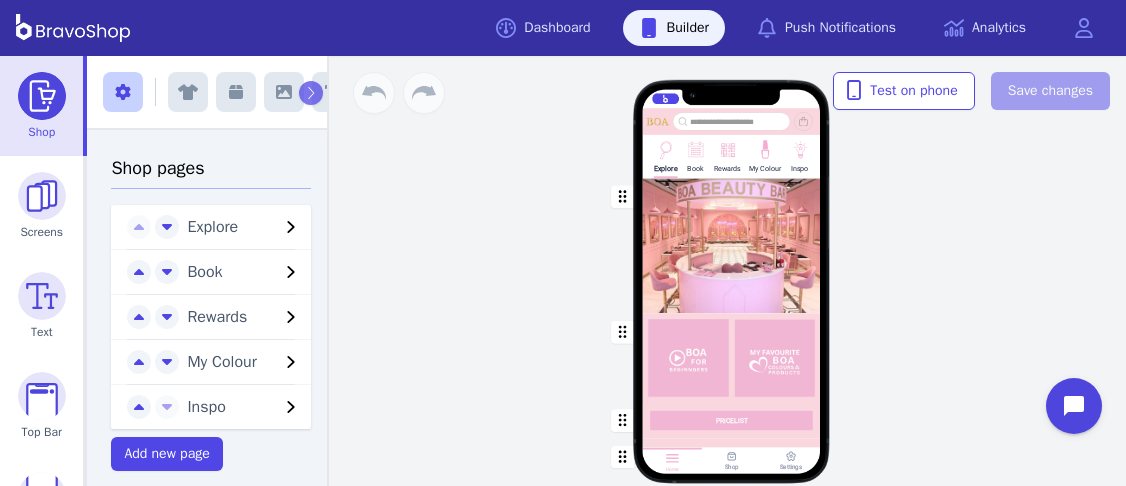 click at bounding box center (732, 1060) 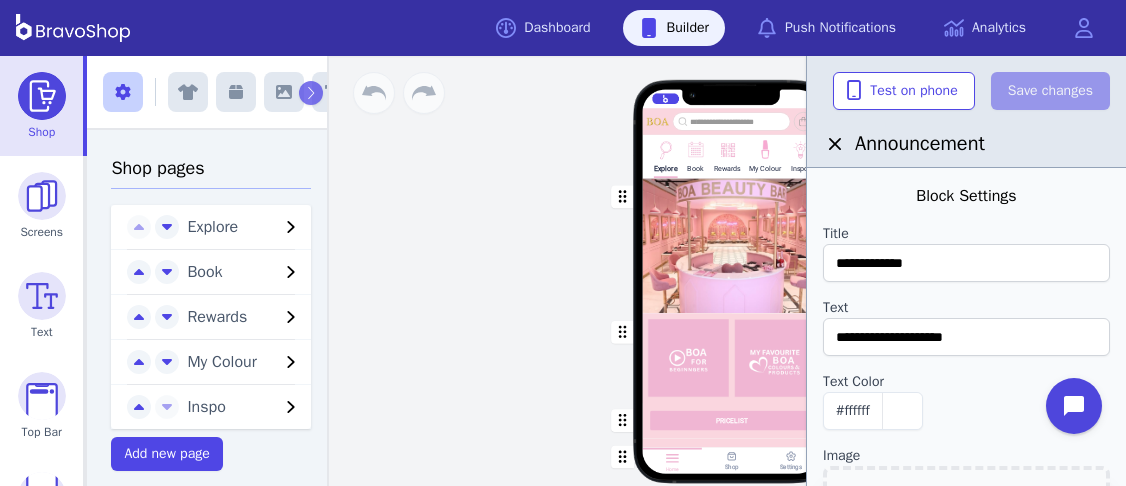 scroll, scrollTop: 1494, scrollLeft: 0, axis: vertical 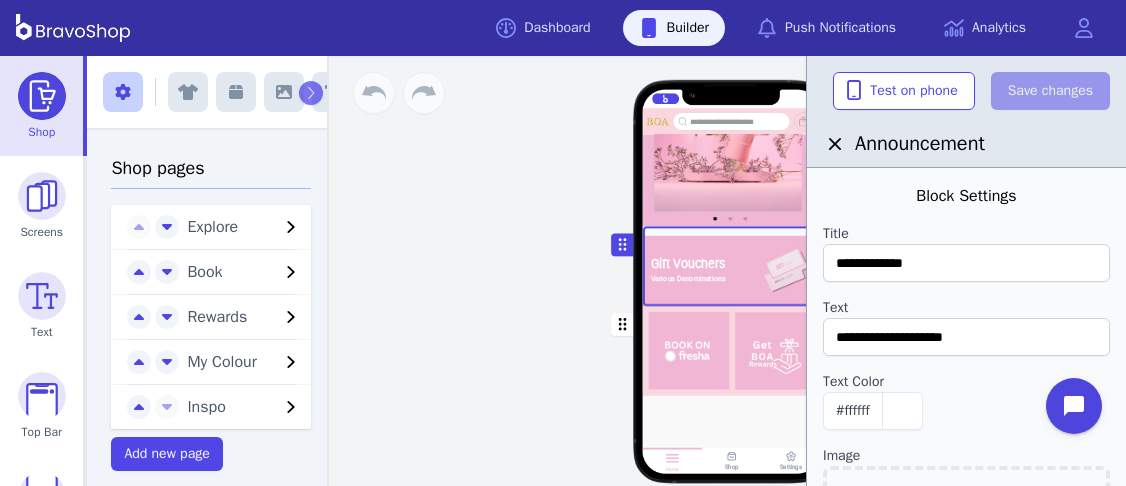 click at bounding box center (732, 350) 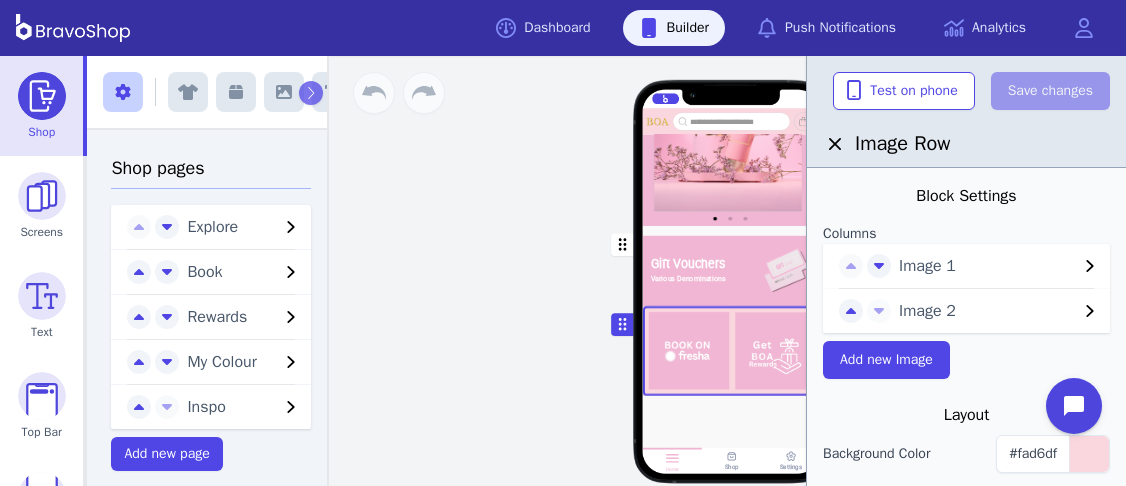 click 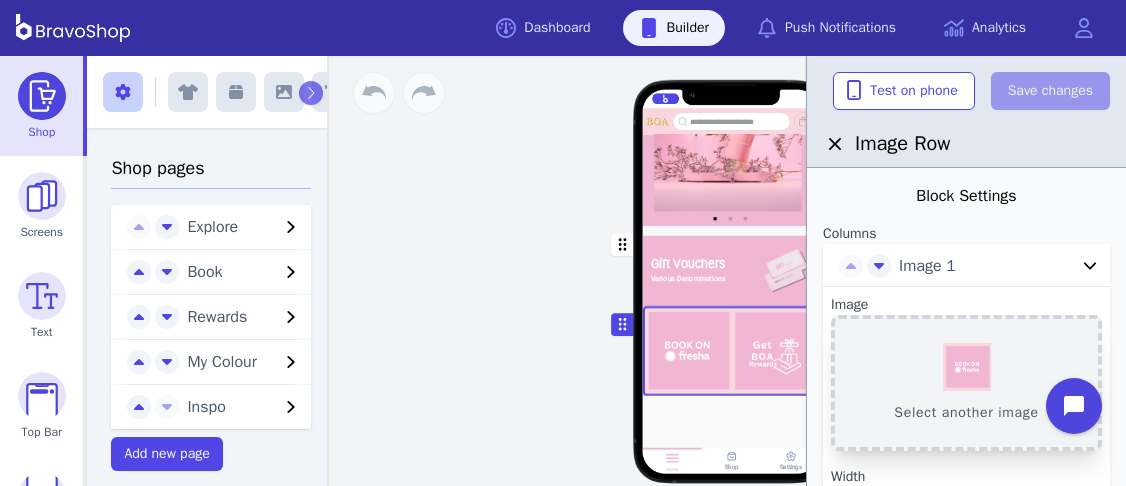 click on "Select another image" at bounding box center (966, 383) 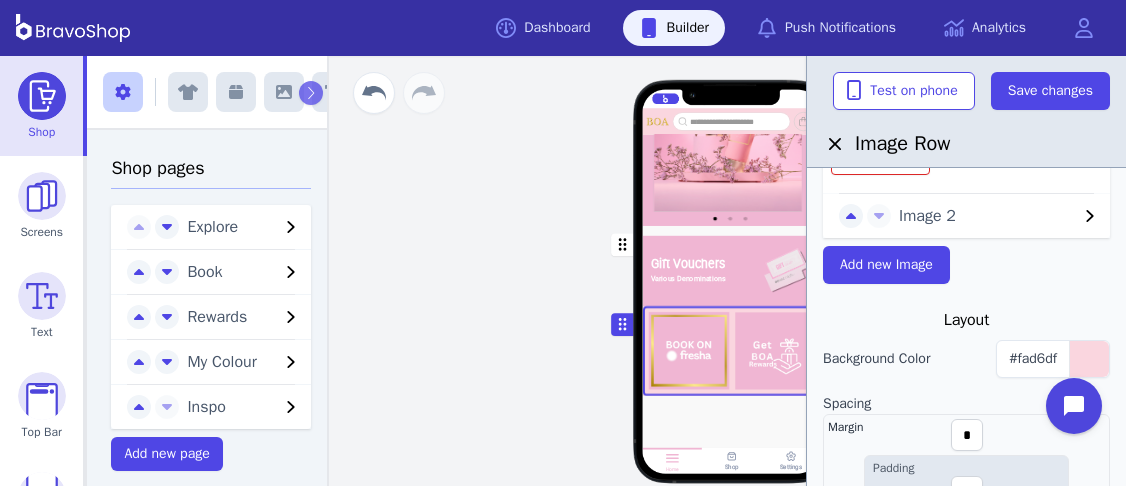 scroll, scrollTop: 524, scrollLeft: 0, axis: vertical 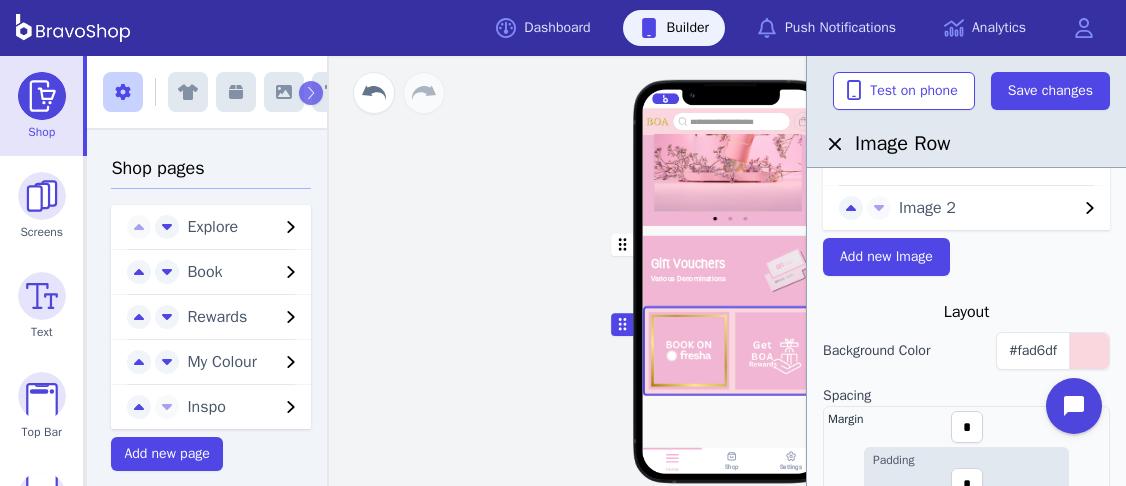click on "Image 2" at bounding box center [988, 208] 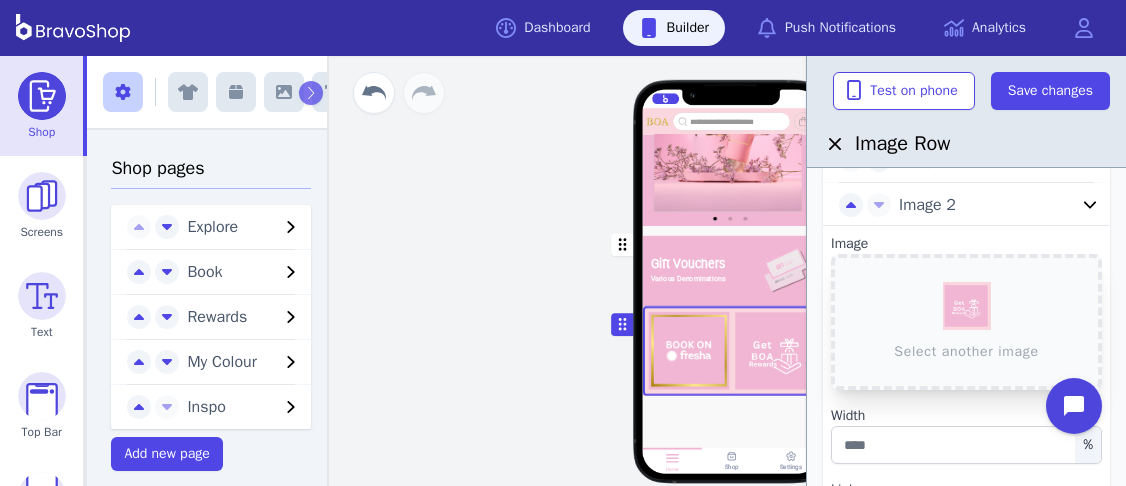 scroll, scrollTop: 105, scrollLeft: 0, axis: vertical 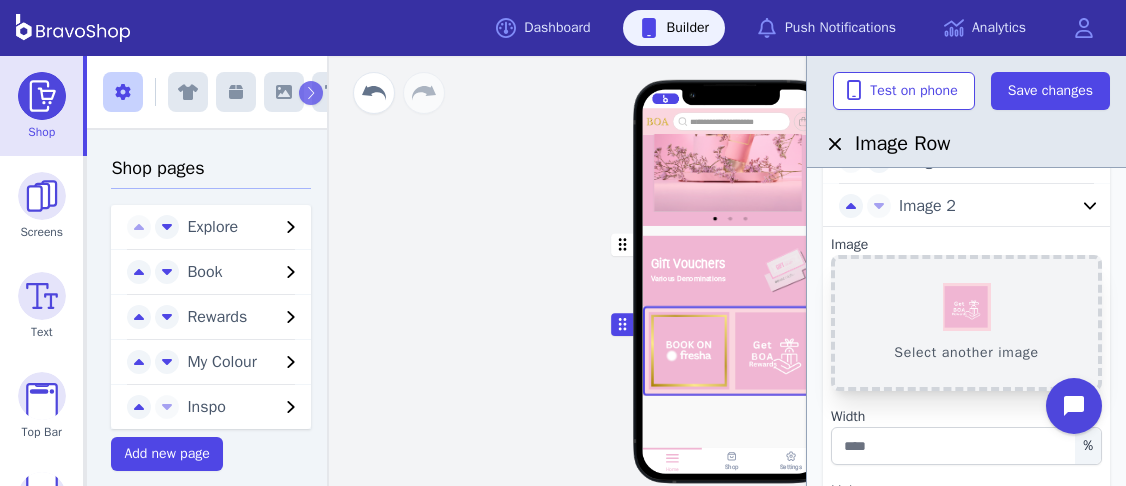 click on "Select another image" at bounding box center [966, 323] 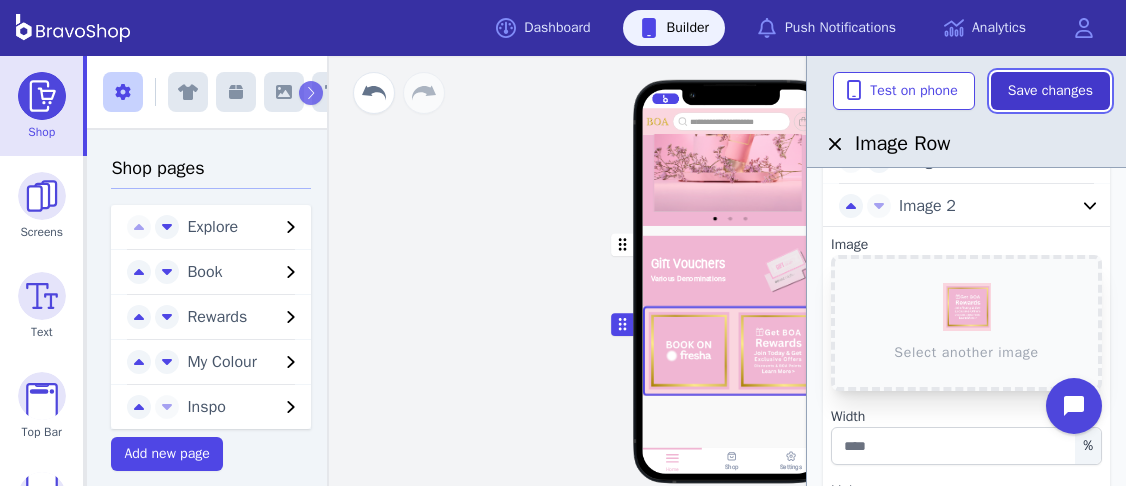 click on "Save changes" at bounding box center [1050, 91] 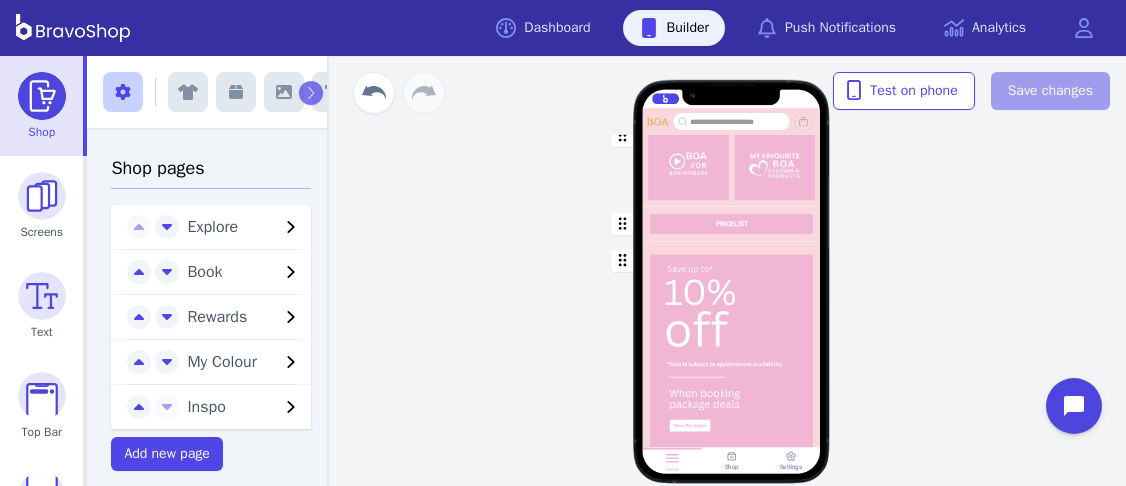 scroll, scrollTop: 0, scrollLeft: 0, axis: both 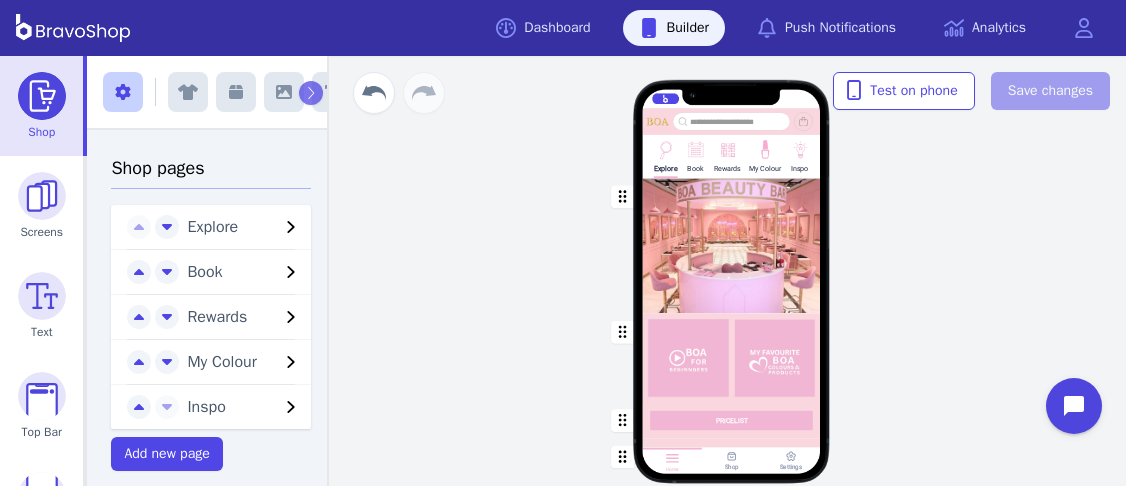 click at bounding box center [732, 550] 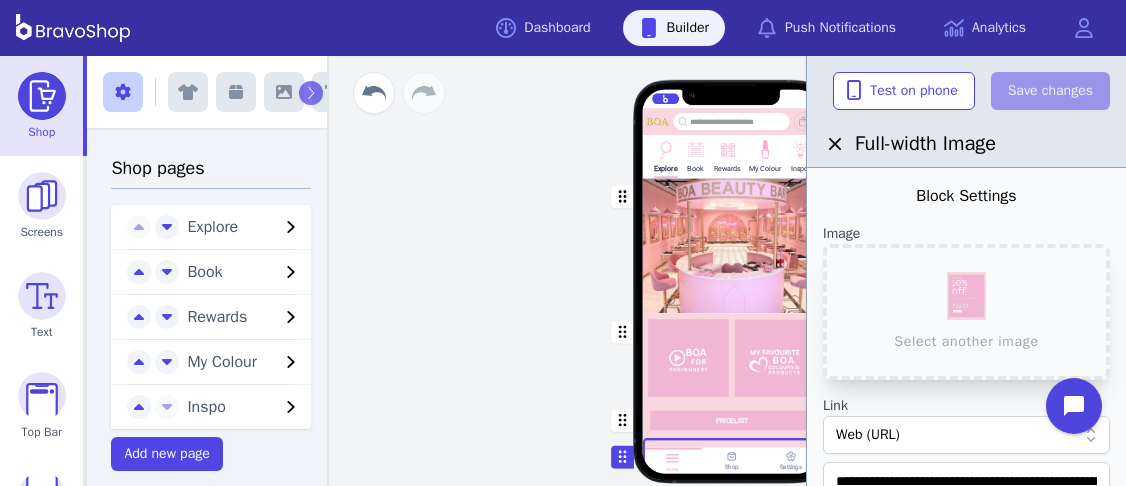 scroll, scrollTop: 1525, scrollLeft: 0, axis: vertical 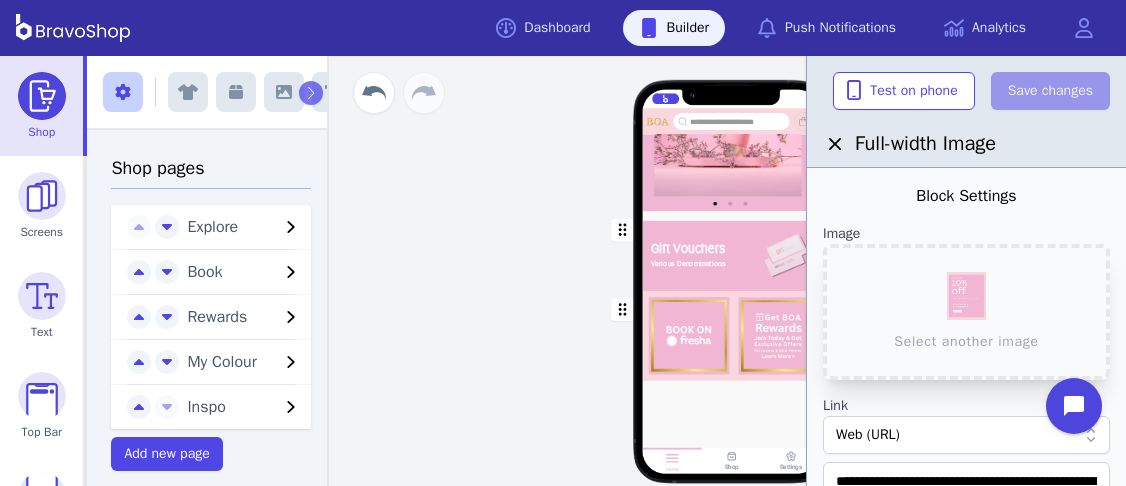 click at bounding box center (732, 336) 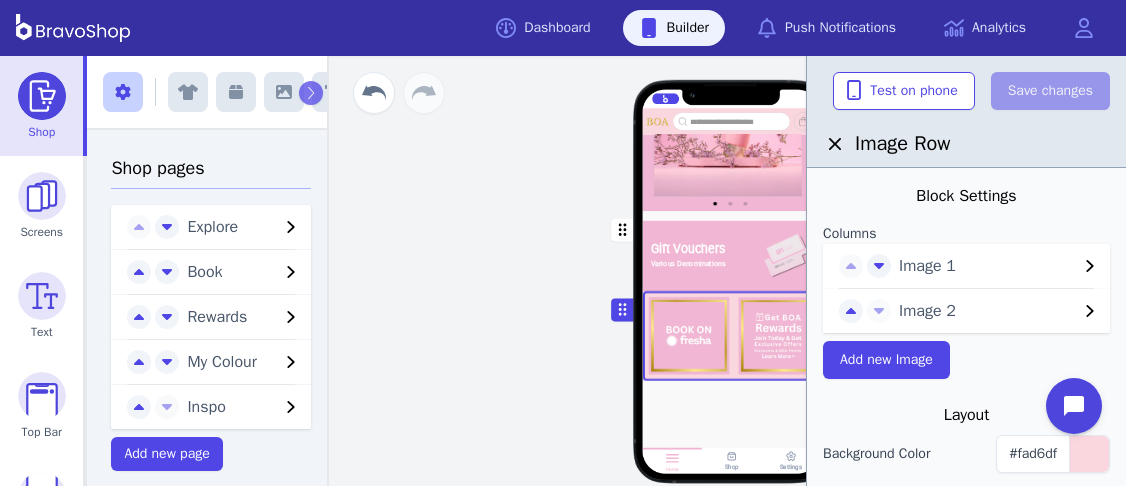 click on "Image 2" at bounding box center (988, 311) 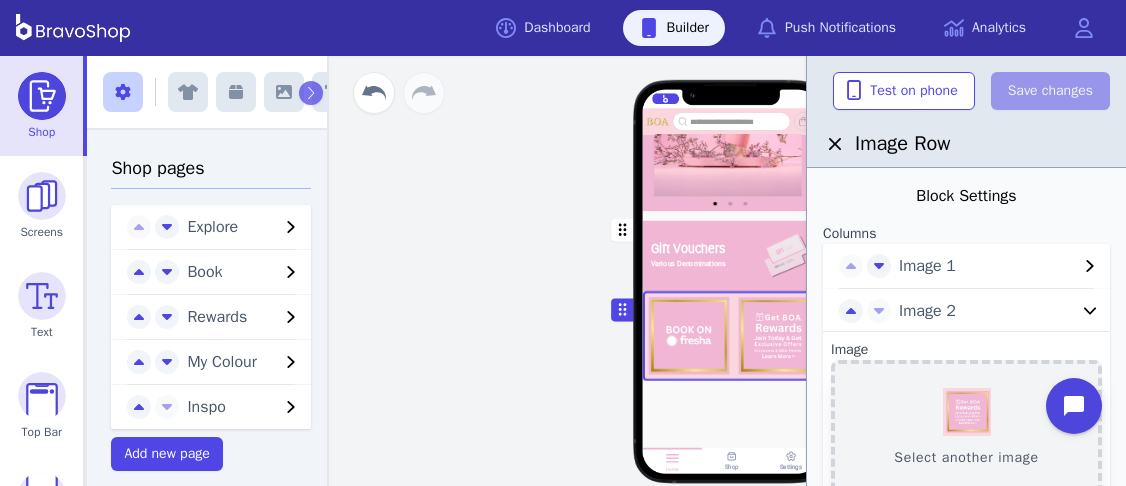 click on "Select another image" at bounding box center (966, 428) 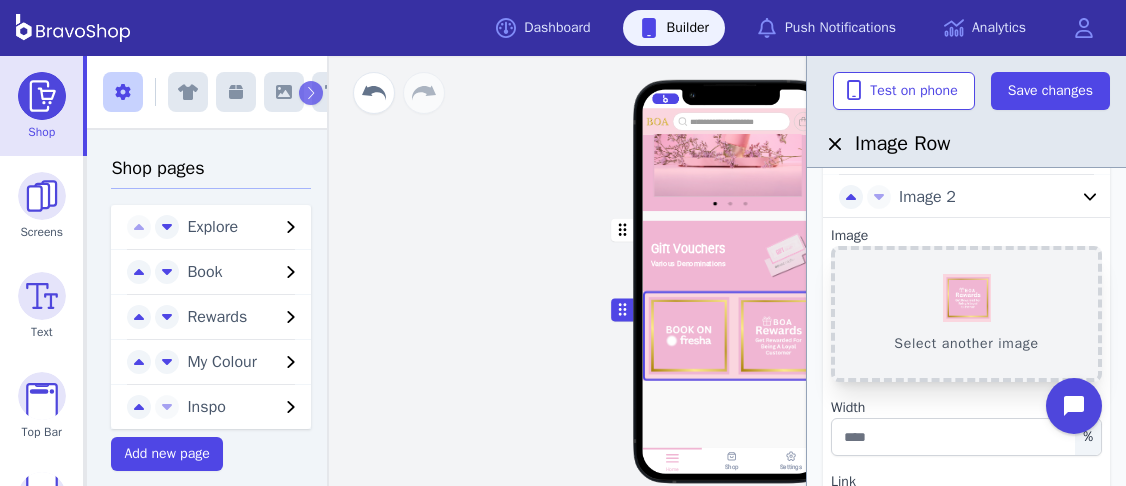 scroll, scrollTop: 115, scrollLeft: 0, axis: vertical 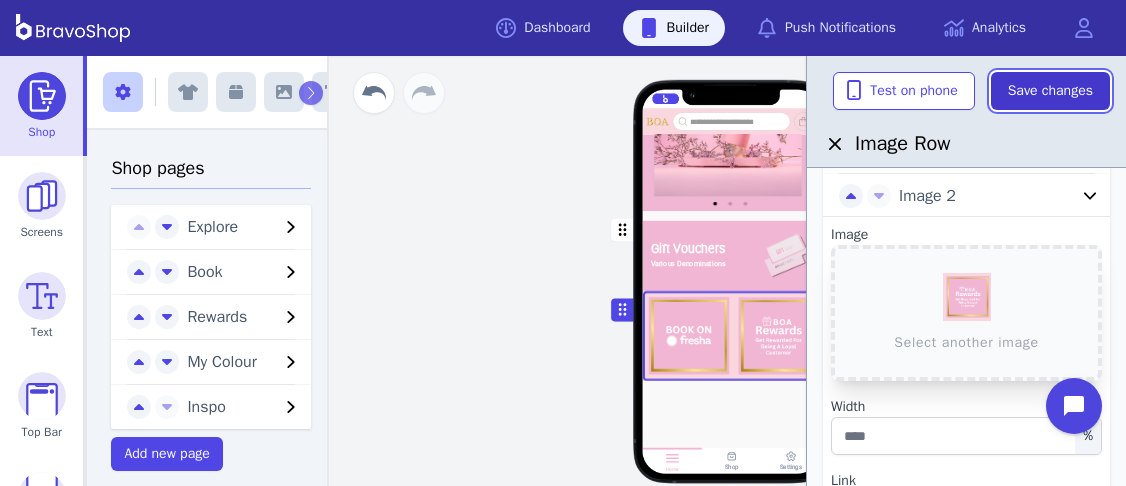 click on "Save changes" at bounding box center [1050, 91] 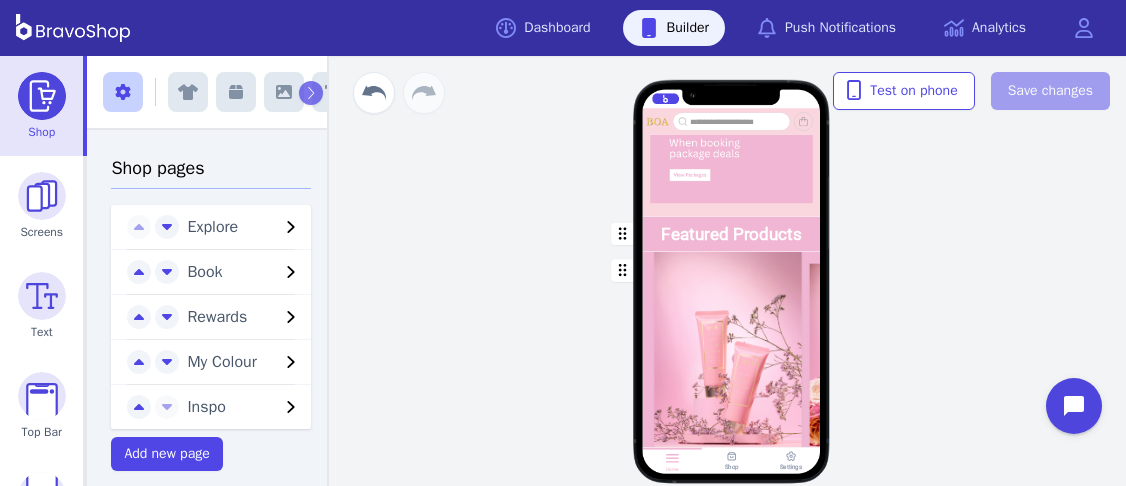 scroll, scrollTop: 933, scrollLeft: 0, axis: vertical 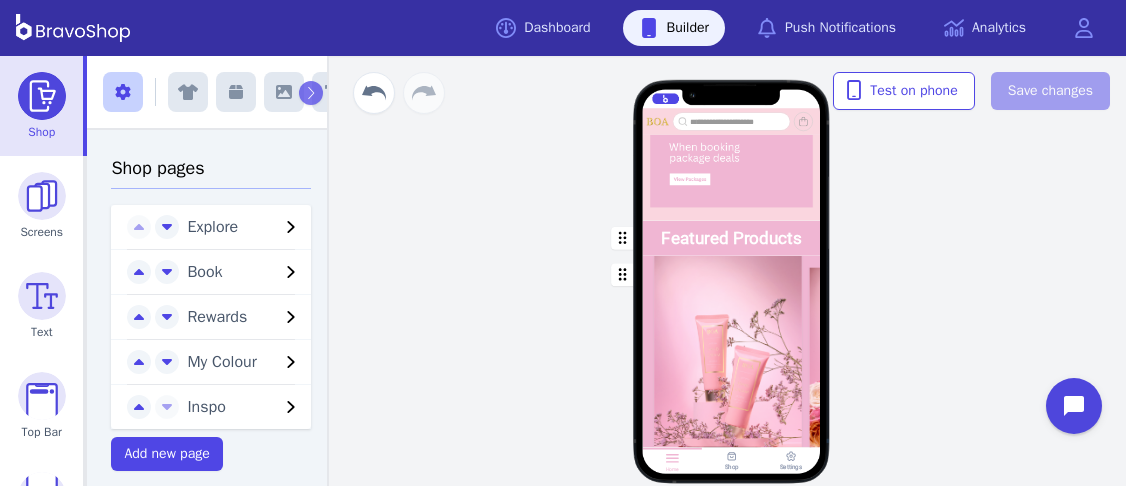 click at bounding box center (732, 237) 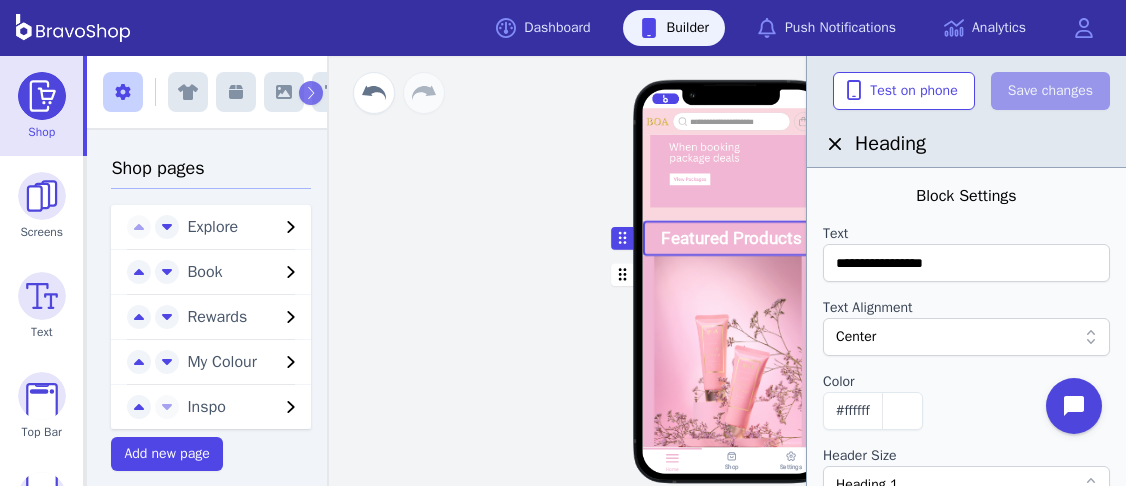 click at bounding box center [732, 374] 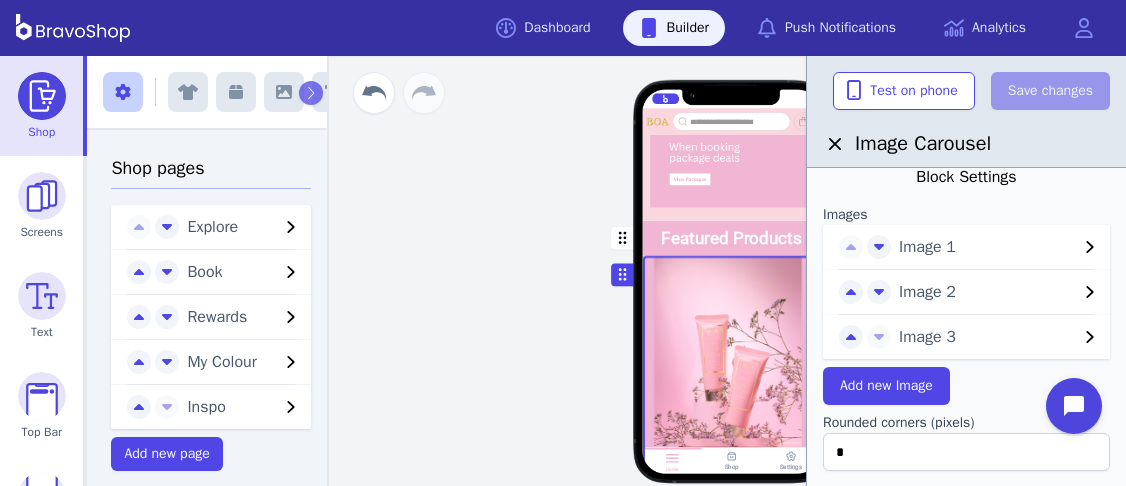 scroll, scrollTop: 0, scrollLeft: 0, axis: both 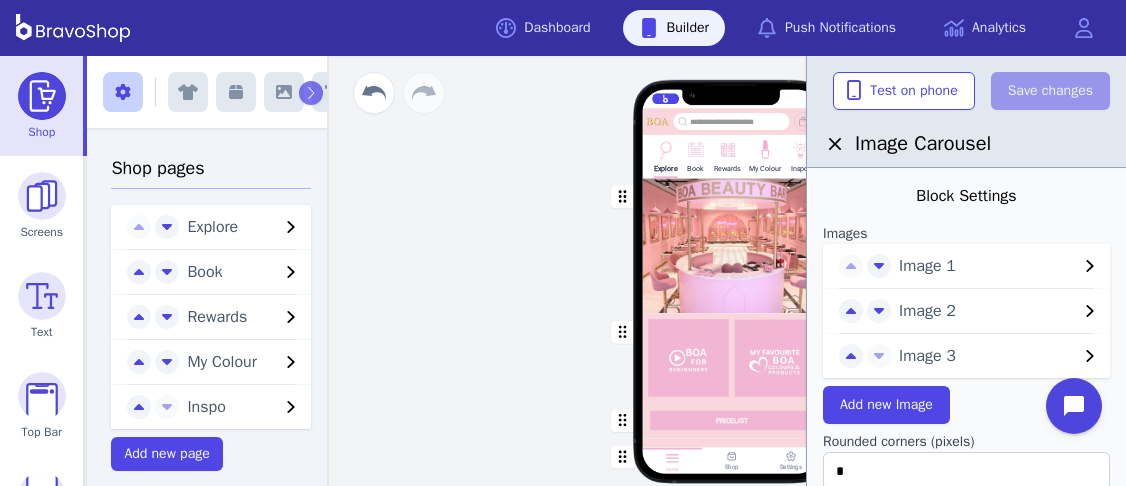 click at bounding box center [732, 358] 